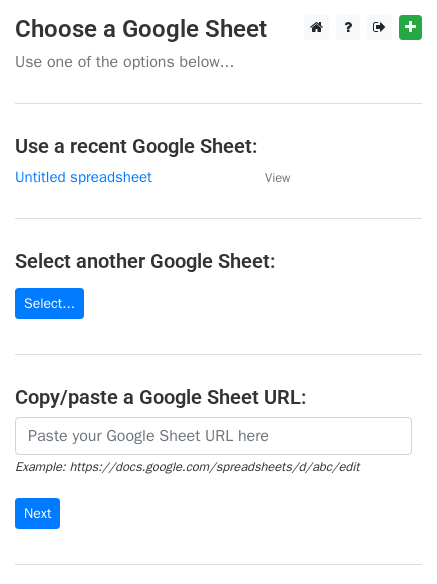 scroll, scrollTop: 0, scrollLeft: 0, axis: both 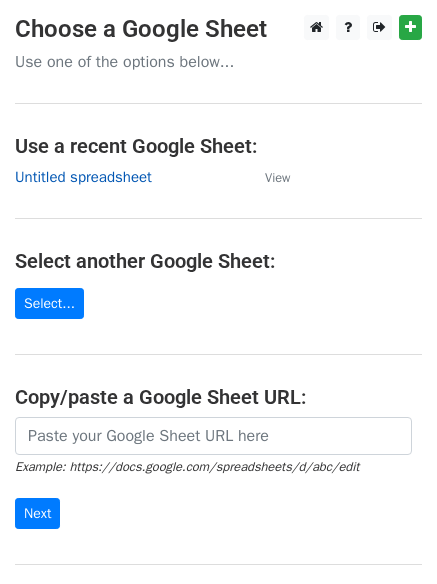 click on "Untitled spreadsheet" at bounding box center [83, 177] 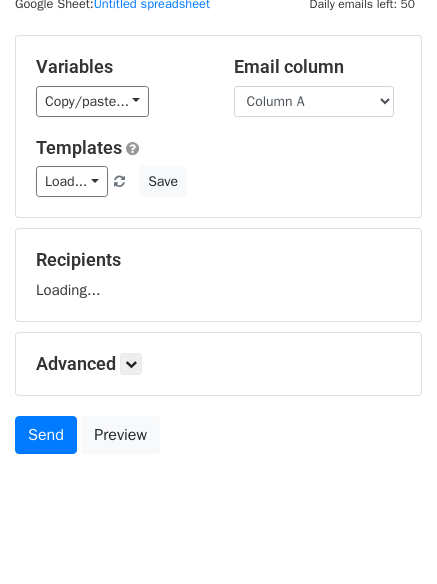 scroll, scrollTop: 113, scrollLeft: 0, axis: vertical 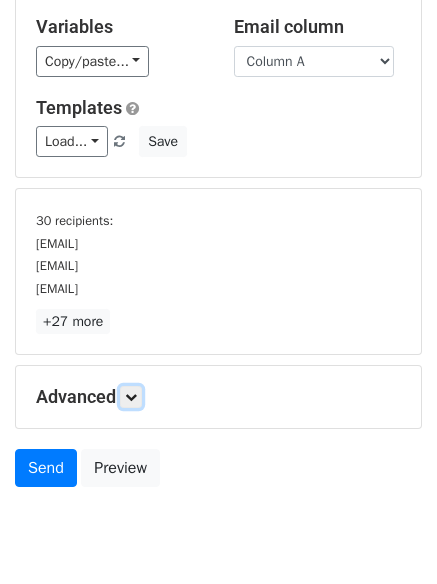 drag, startPoint x: 128, startPoint y: 390, endPoint x: 177, endPoint y: 391, distance: 49.010204 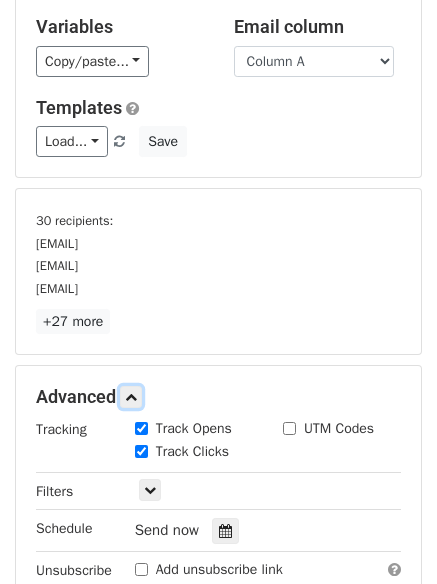 scroll, scrollTop: 360, scrollLeft: 0, axis: vertical 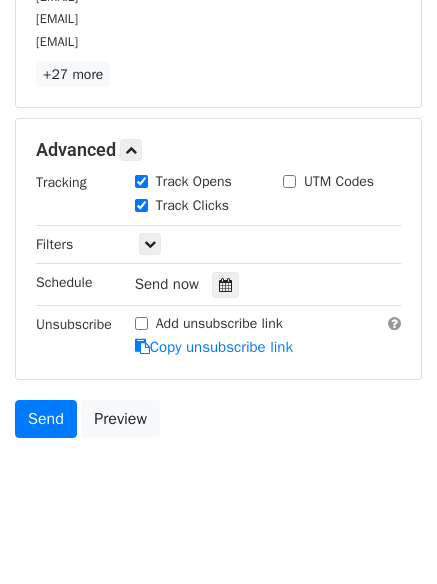 click on "Send now" at bounding box center [252, 284] 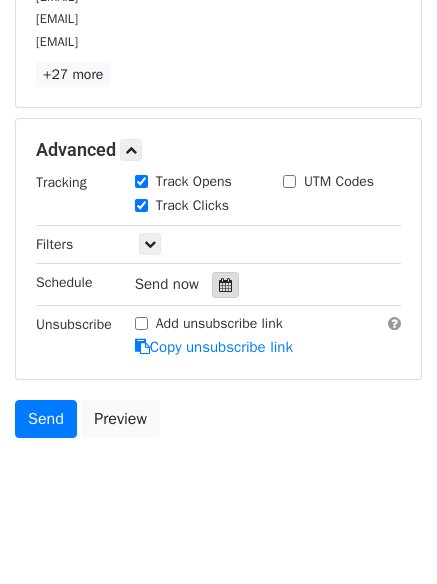 click at bounding box center [225, 285] 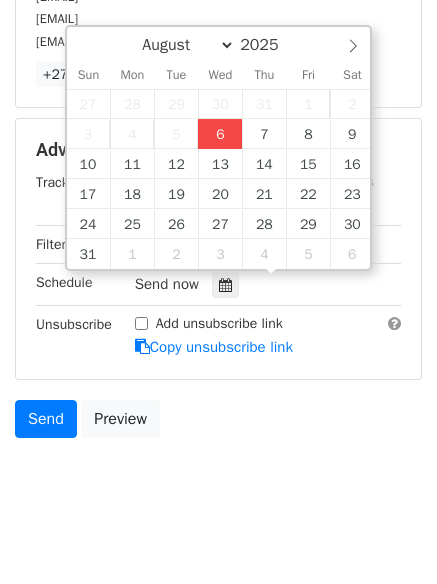 type on "2025-08-06 12:46" 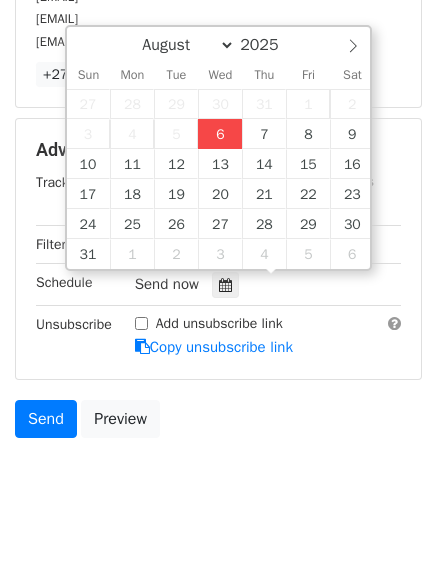 type on "46" 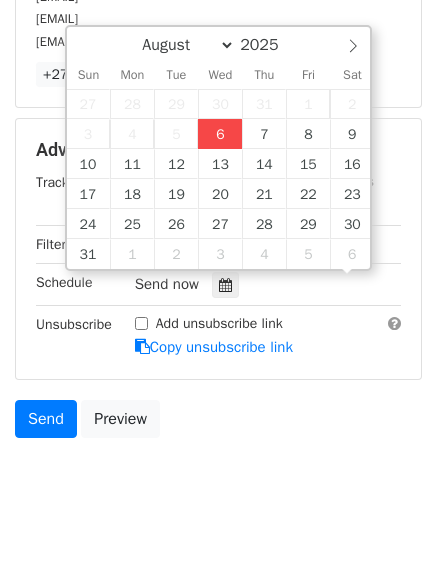 scroll, scrollTop: 1, scrollLeft: 0, axis: vertical 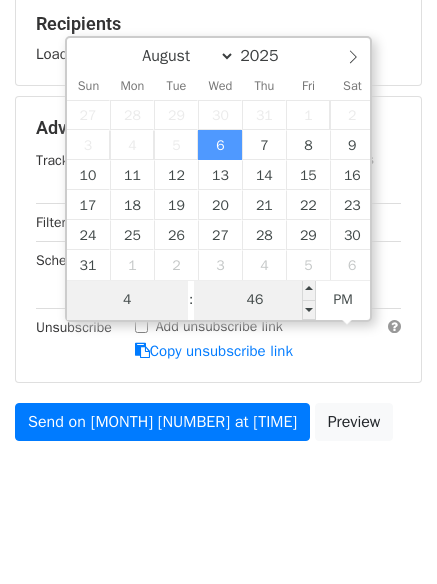type on "4" 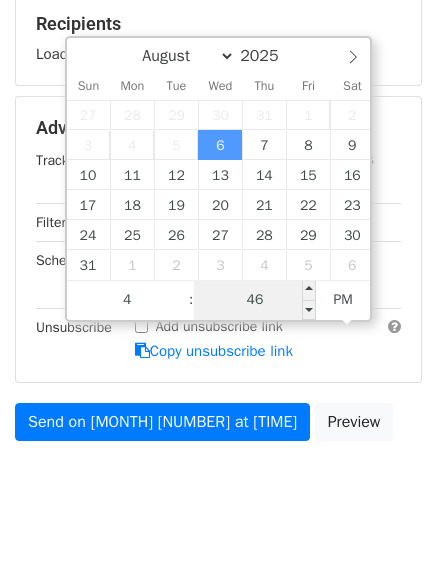 type on "2025-08-06 16:46" 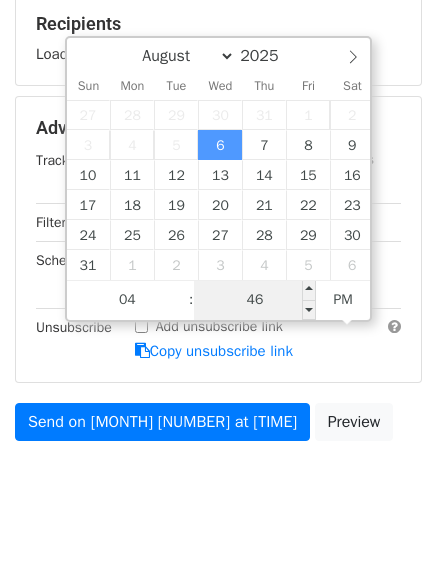 click on "46" at bounding box center [255, 300] 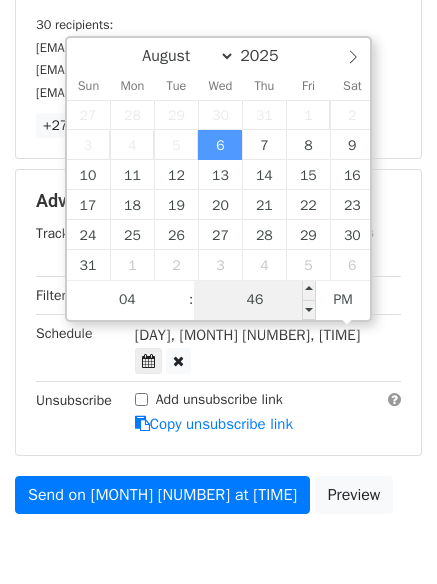 type on "1" 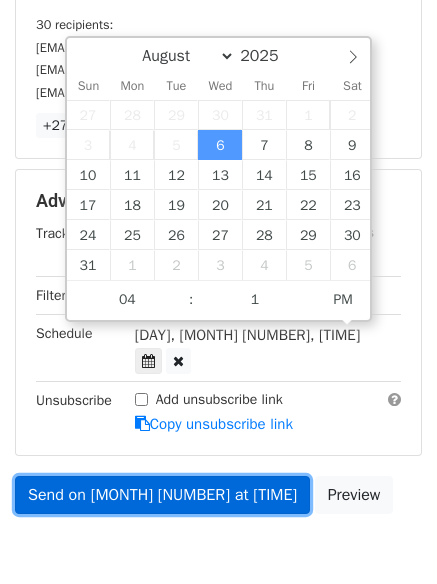 type on "2025-08-06 16:01" 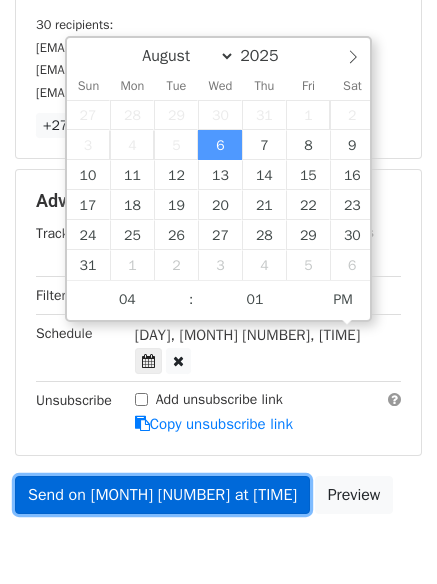 click on "Send on Aug 6 at 4:46pm" at bounding box center (162, 495) 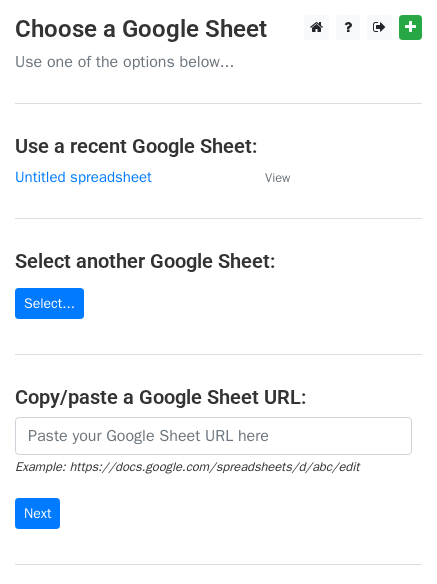 scroll, scrollTop: 0, scrollLeft: 0, axis: both 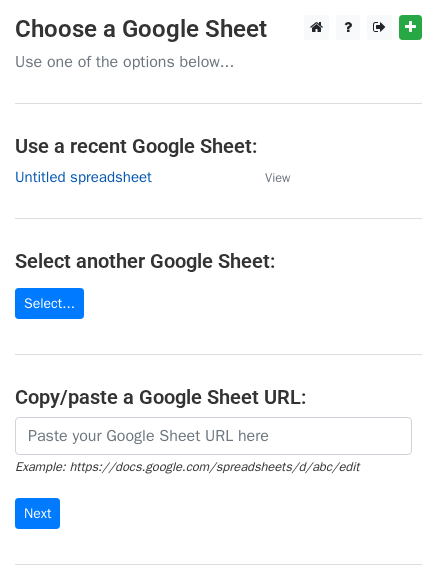 click on "Untitled spreadsheet" at bounding box center (83, 177) 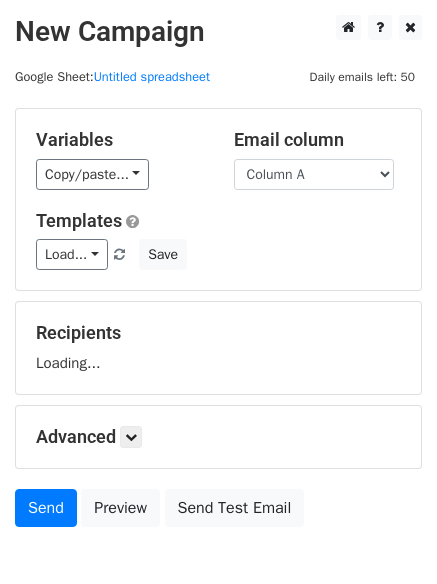 scroll, scrollTop: 0, scrollLeft: 0, axis: both 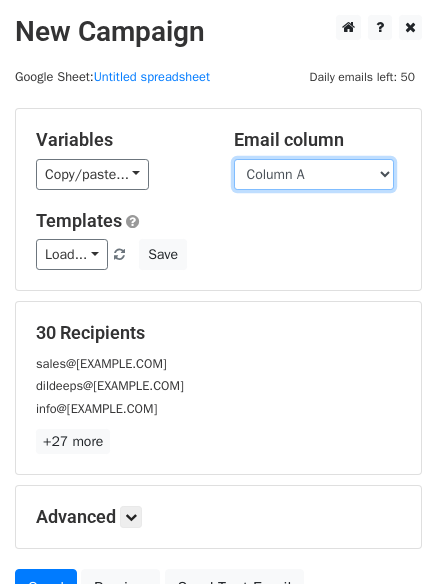 click on "Column A
Column B" at bounding box center [314, 174] 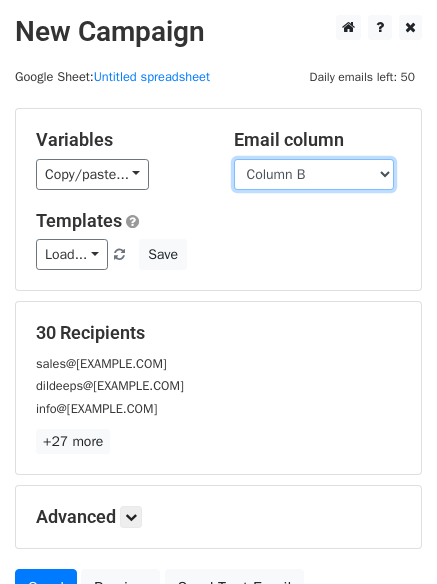 click on "Column A
Column B" at bounding box center [314, 174] 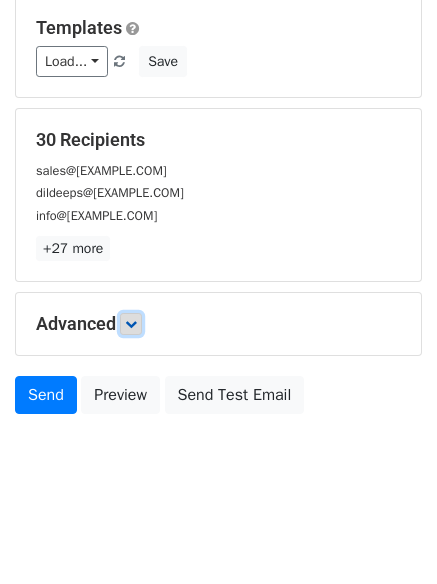 click at bounding box center (131, 324) 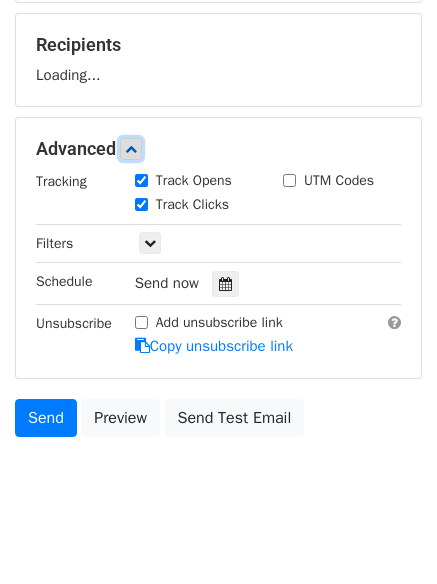 scroll, scrollTop: 291, scrollLeft: 0, axis: vertical 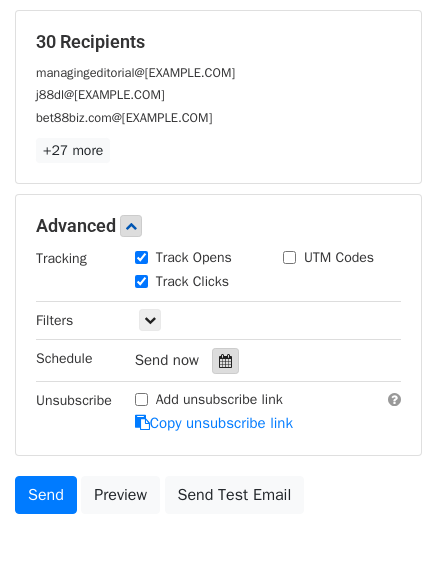 click at bounding box center (225, 361) 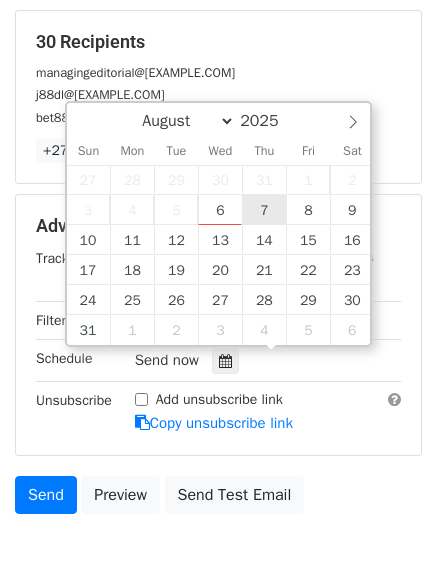 type on "2025-08-07 12:00" 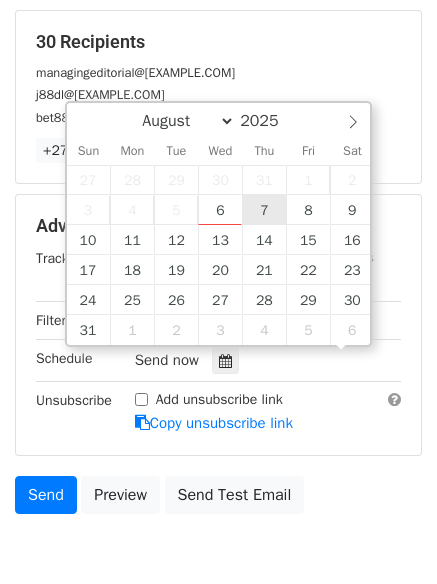 scroll, scrollTop: 1, scrollLeft: 0, axis: vertical 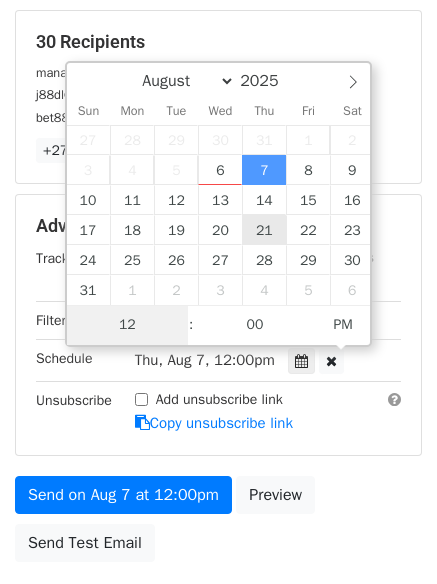 type on "5" 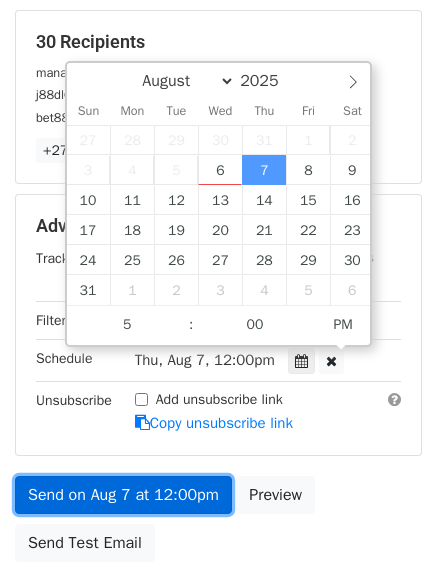 type on "2025-08-07 17:00" 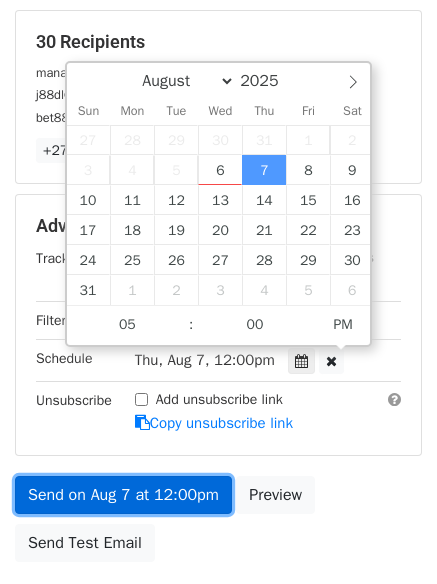 click on "Send on Aug 7 at 12:00pm" at bounding box center (123, 495) 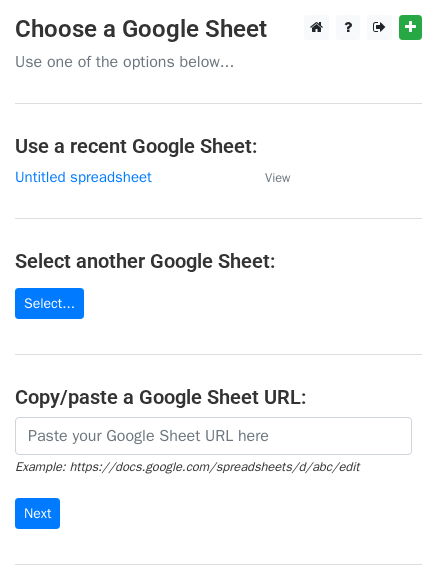 scroll, scrollTop: 0, scrollLeft: 0, axis: both 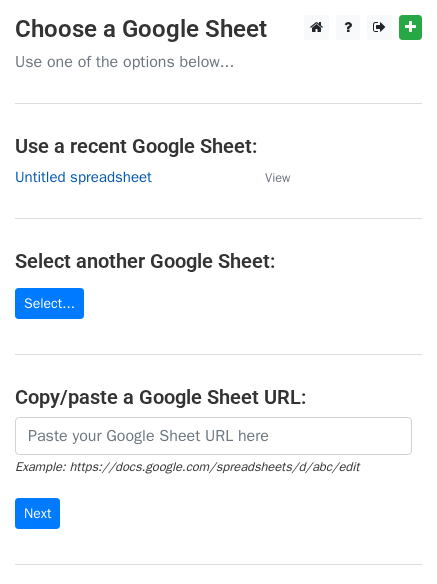 click on "Untitled spreadsheet" at bounding box center [83, 177] 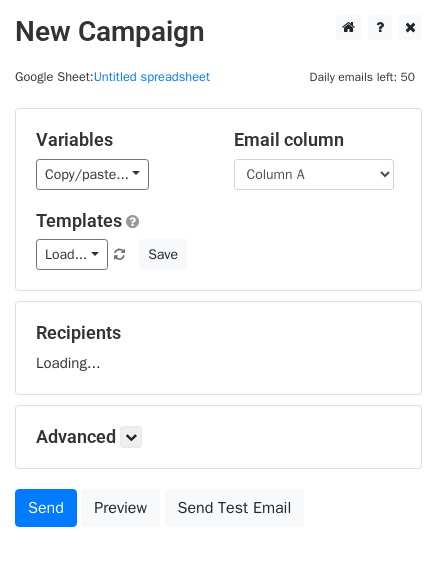 scroll, scrollTop: 0, scrollLeft: 0, axis: both 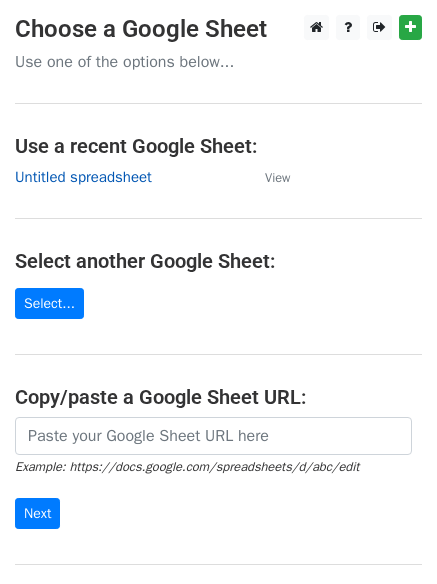 click on "Untitled spreadsheet" at bounding box center (83, 177) 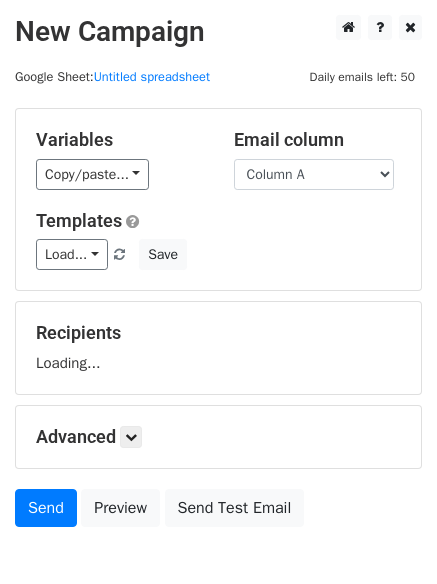 scroll, scrollTop: 0, scrollLeft: 0, axis: both 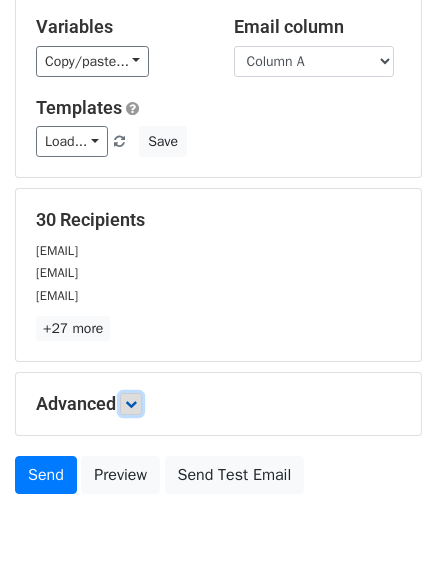 click at bounding box center (131, 404) 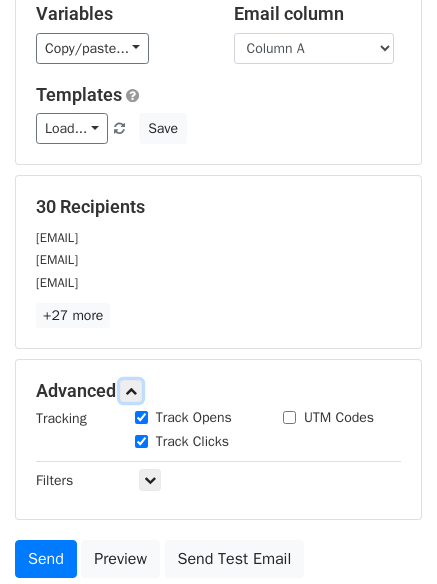 scroll, scrollTop: 338, scrollLeft: 0, axis: vertical 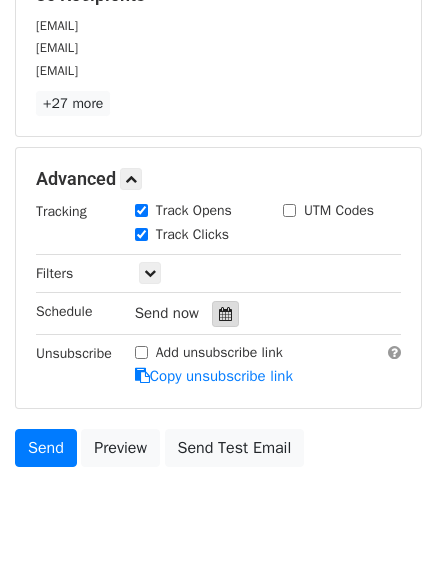 click at bounding box center (225, 314) 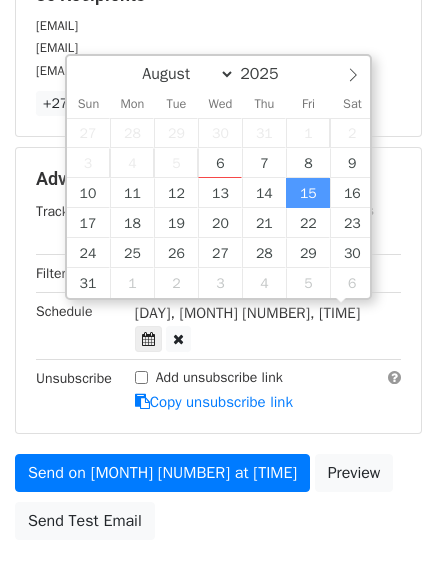 scroll, scrollTop: 1, scrollLeft: 0, axis: vertical 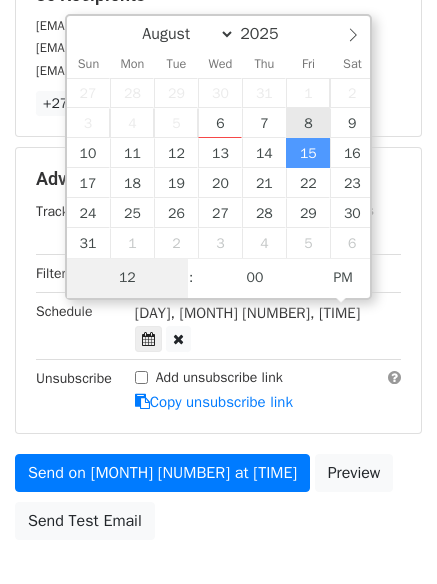type on "2025-08-08 12:00" 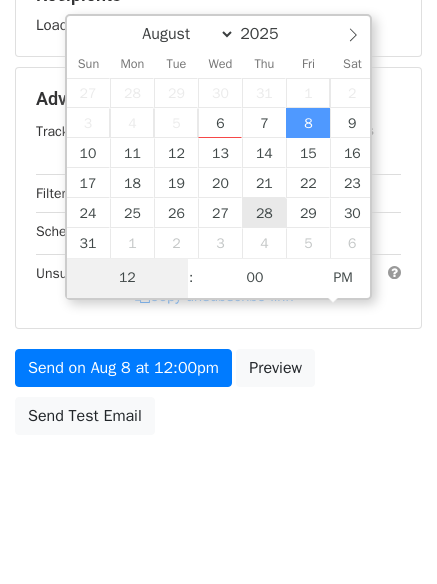 type on "6" 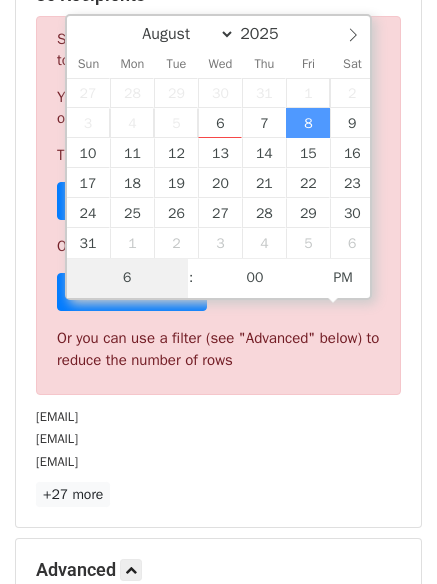 scroll, scrollTop: 828, scrollLeft: 0, axis: vertical 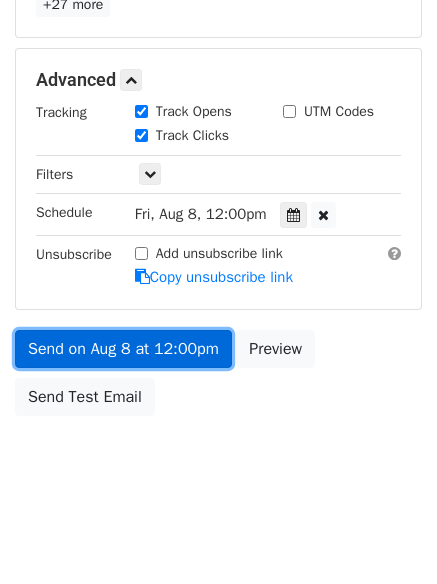 type on "2025-08-08 18:00" 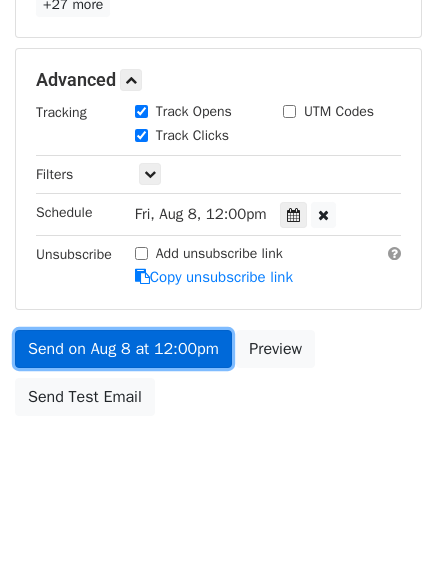 click on "Send on Aug 8 at 12:00pm" at bounding box center (123, 349) 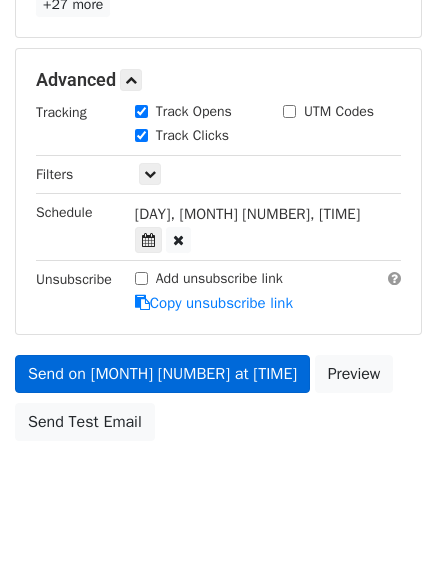 scroll, scrollTop: 357, scrollLeft: 0, axis: vertical 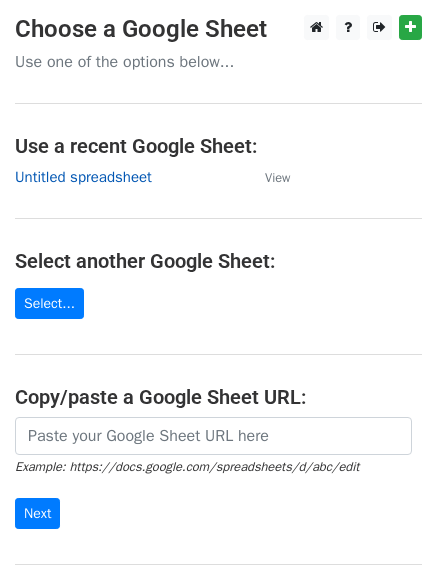 click on "Untitled spreadsheet" at bounding box center [83, 177] 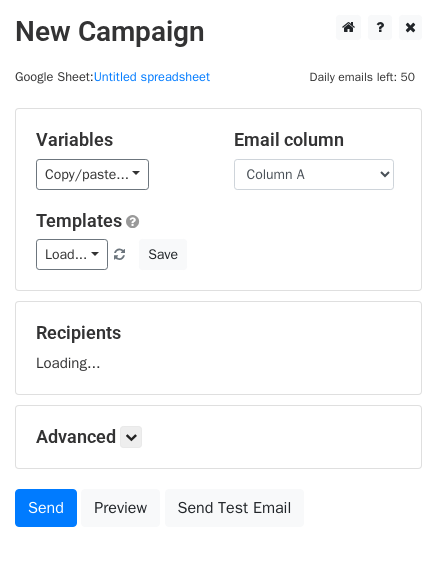 scroll, scrollTop: 0, scrollLeft: 0, axis: both 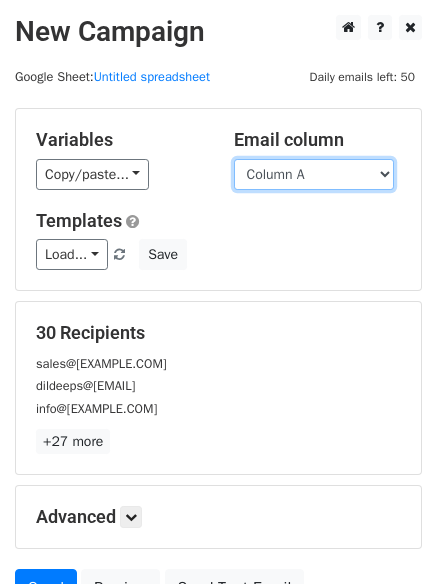 drag, startPoint x: 328, startPoint y: 175, endPoint x: 324, endPoint y: 186, distance: 11.7046995 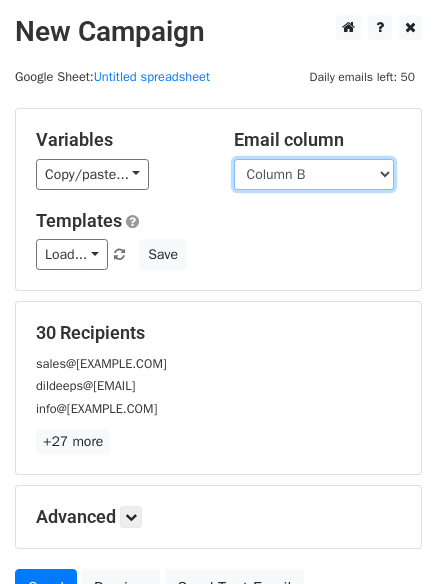 click on "Column A
Column B" at bounding box center (314, 174) 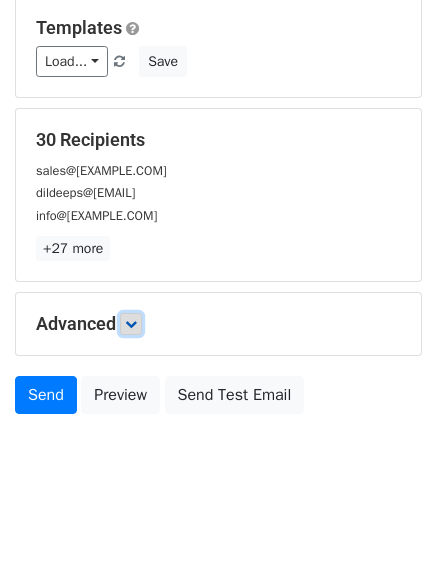 click at bounding box center (131, 324) 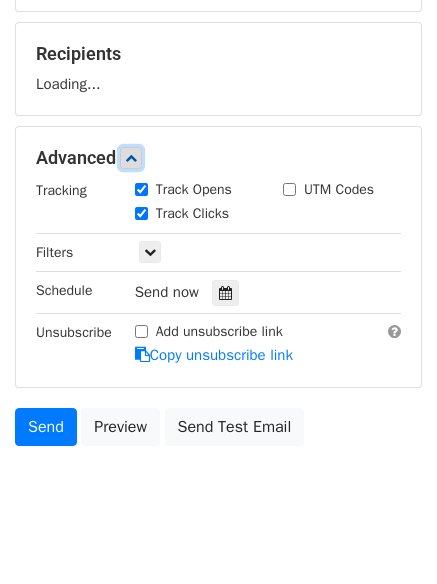 scroll, scrollTop: 280, scrollLeft: 0, axis: vertical 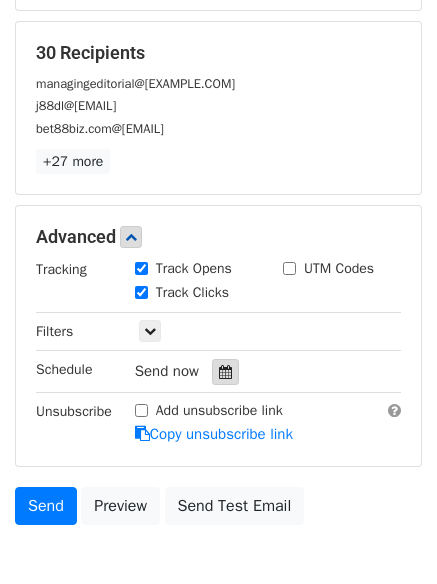 click at bounding box center [225, 372] 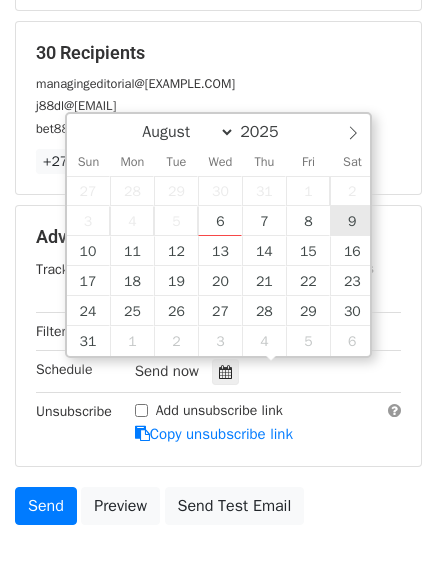 type on "2025-08-09 12:00" 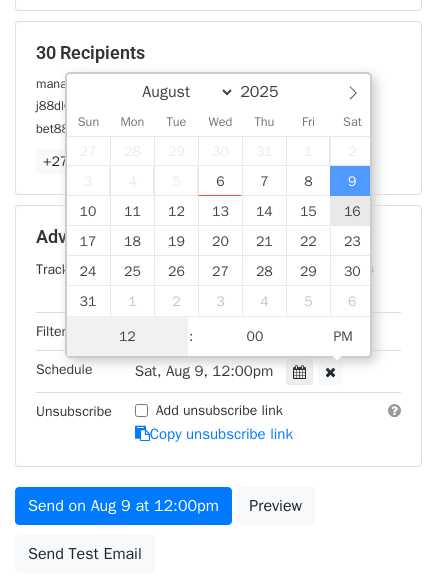 scroll, scrollTop: 1, scrollLeft: 0, axis: vertical 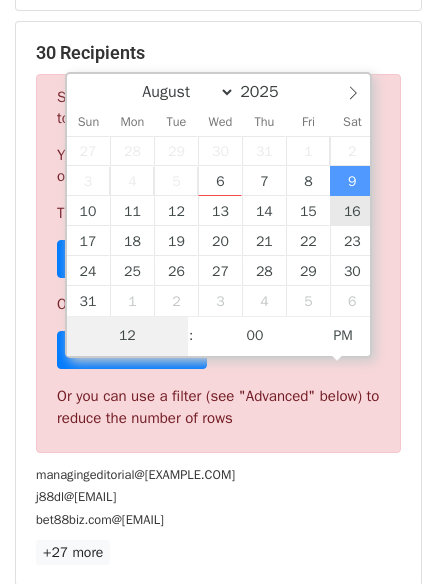 type on "7" 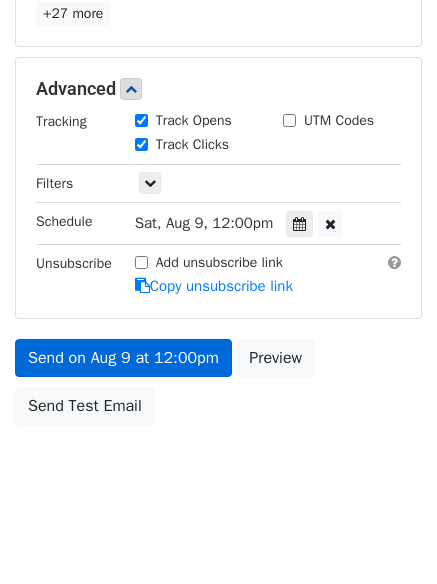 scroll, scrollTop: 828, scrollLeft: 0, axis: vertical 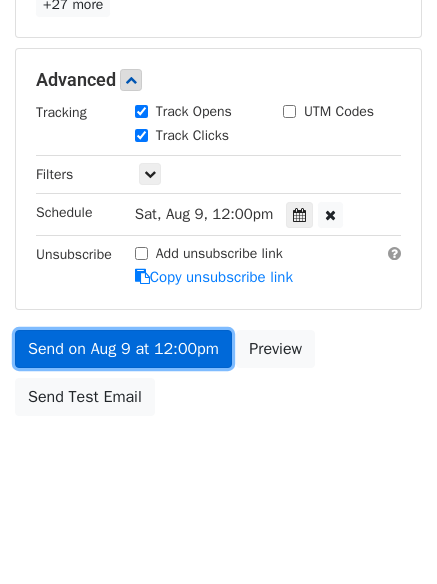 type on "[DATE] [TIME]" 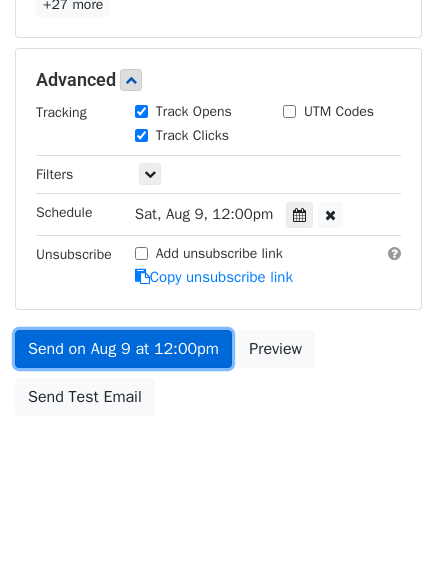 click on "Send on Aug 9 at 12:00pm" at bounding box center [123, 349] 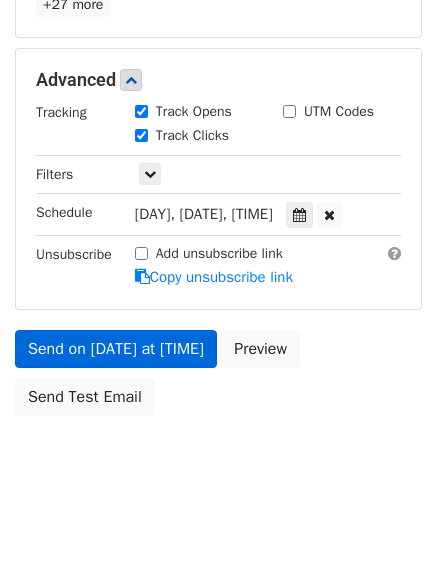 scroll, scrollTop: 357, scrollLeft: 0, axis: vertical 